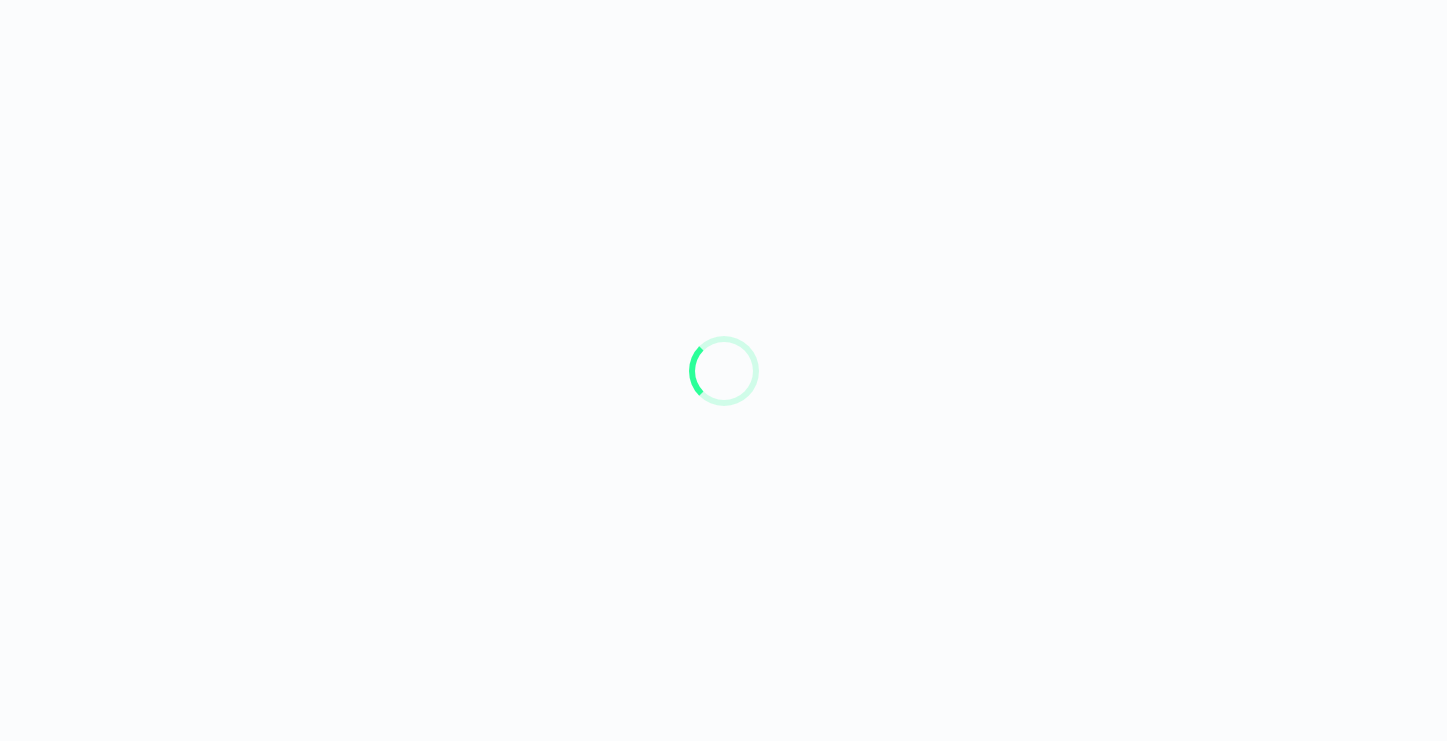 scroll, scrollTop: 0, scrollLeft: 0, axis: both 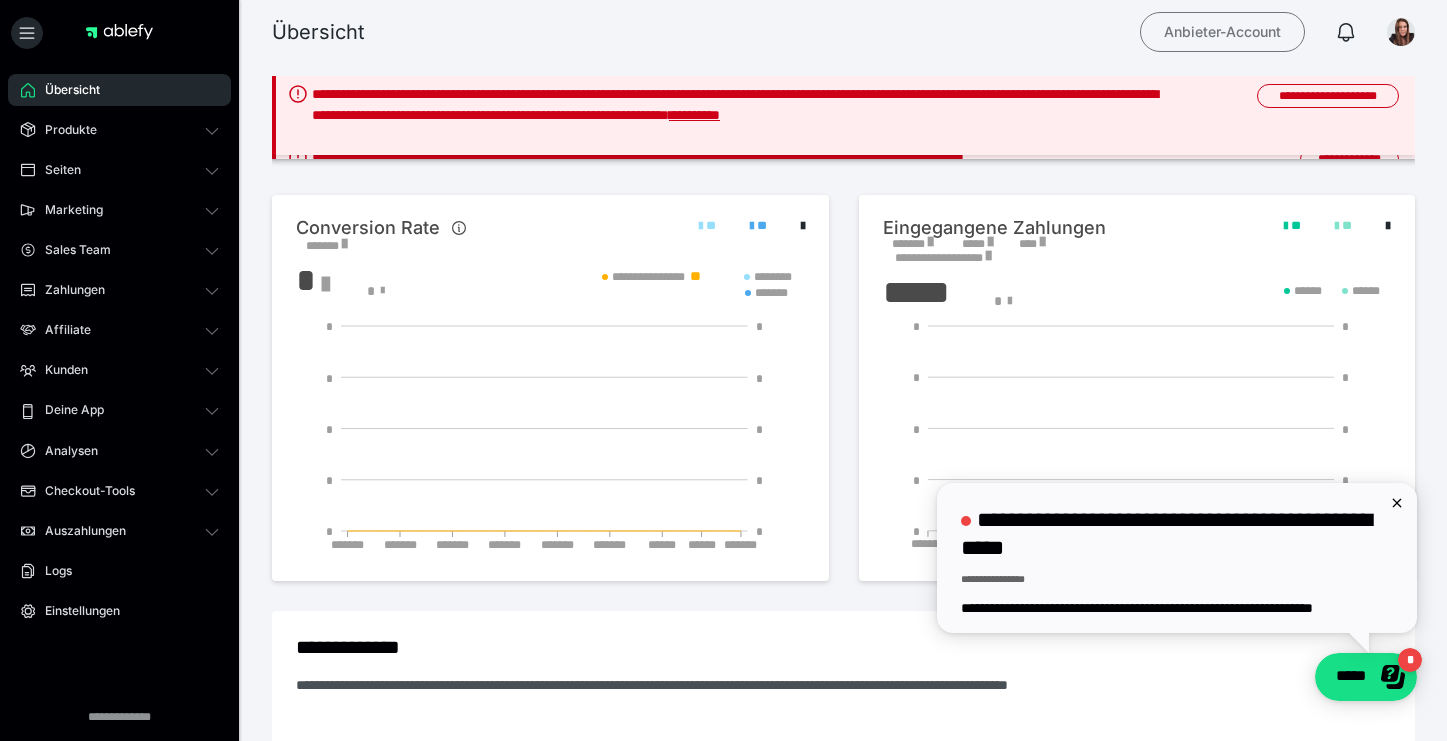 click on "Anbieter-Account" at bounding box center [1222, 32] 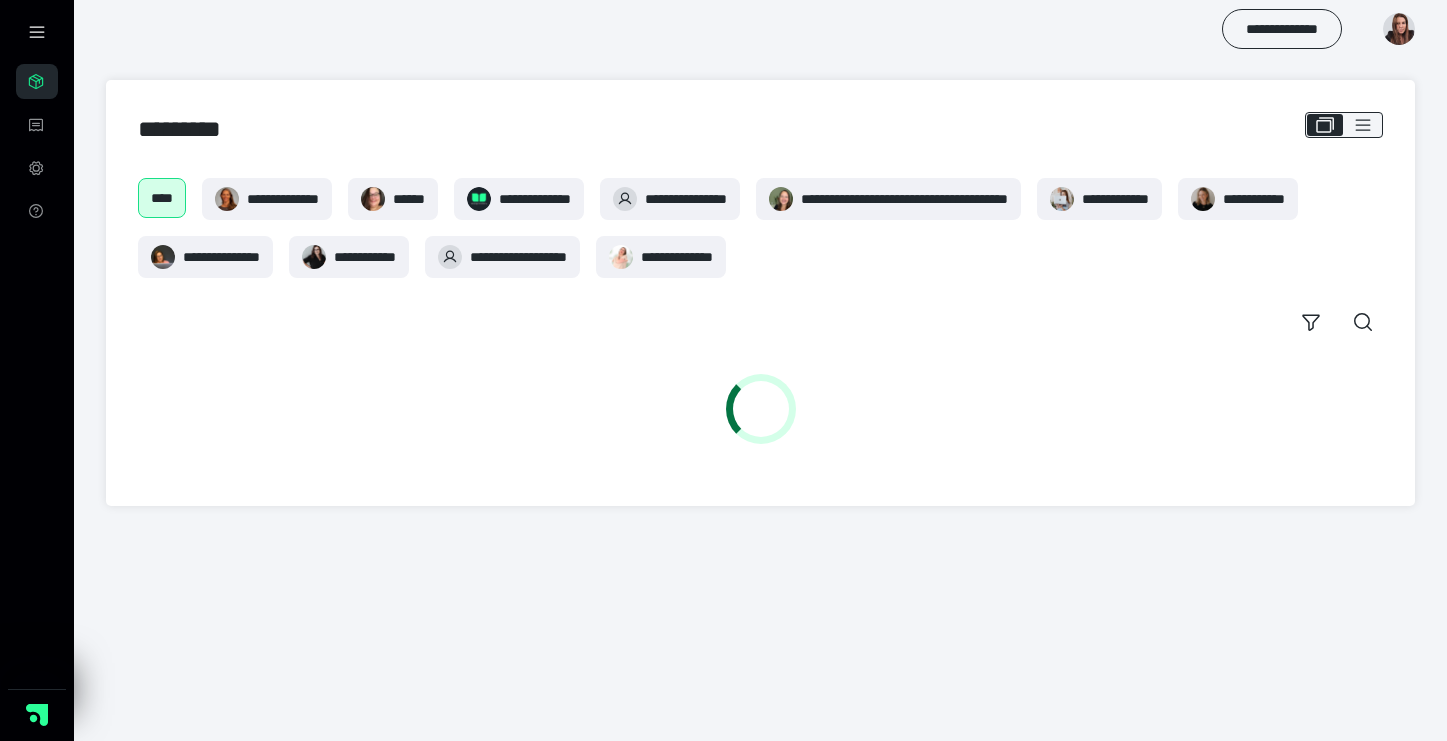 scroll, scrollTop: 0, scrollLeft: 0, axis: both 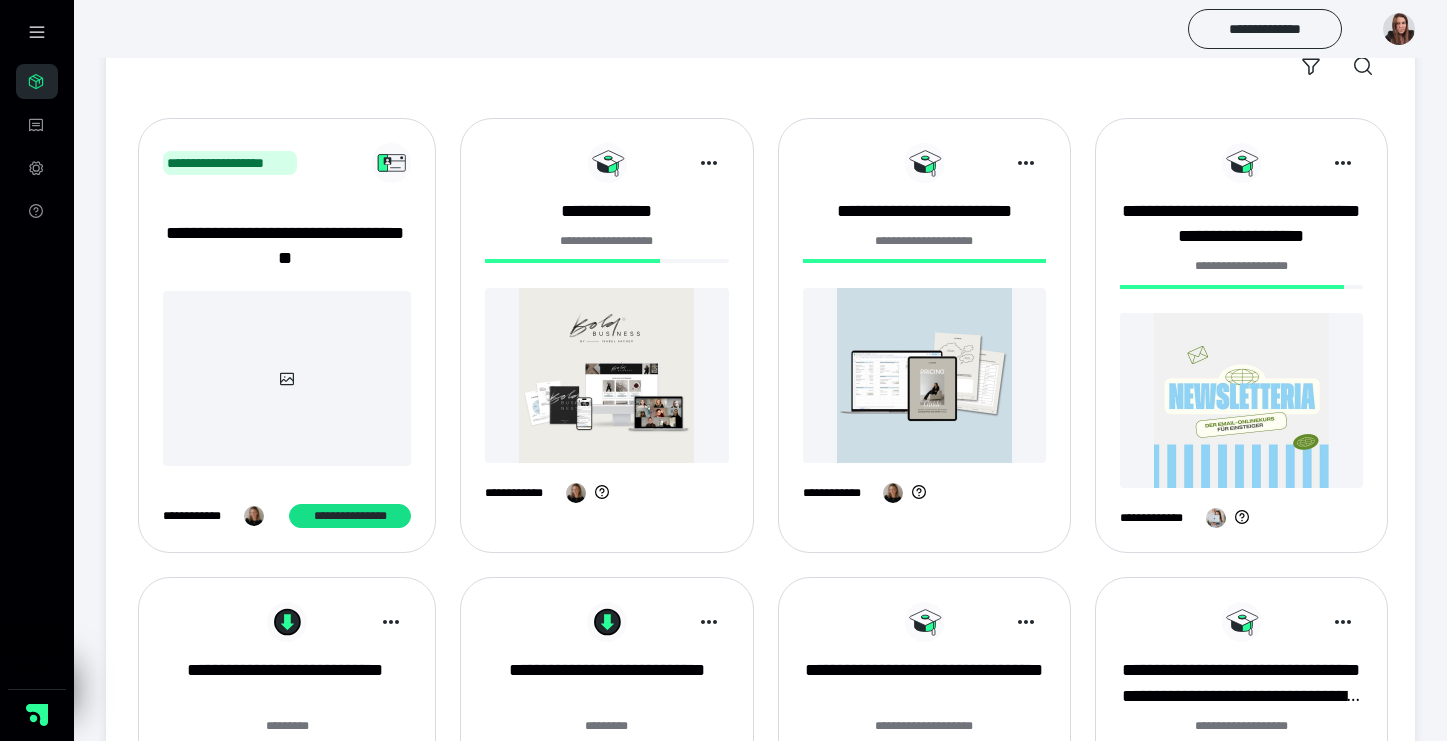 click at bounding box center [606, 375] 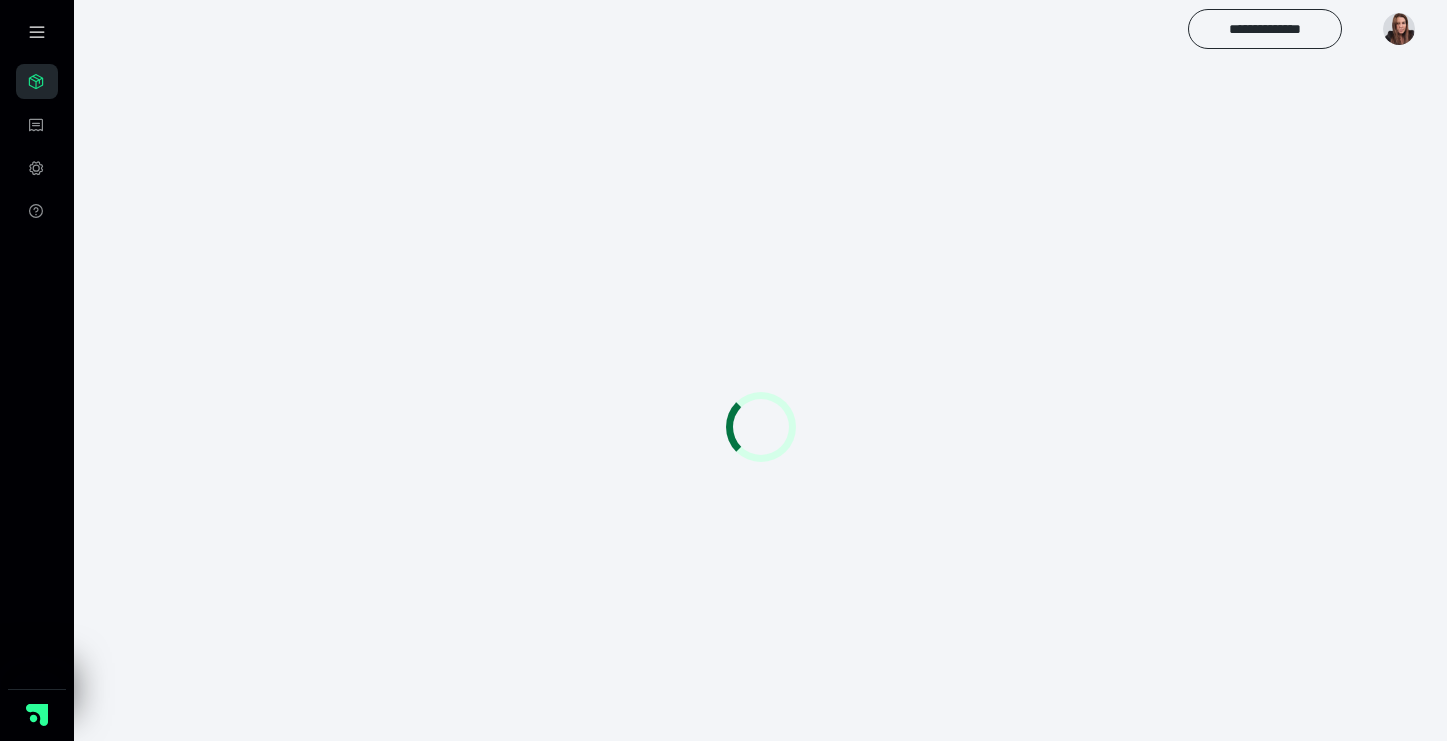 scroll, scrollTop: 0, scrollLeft: 0, axis: both 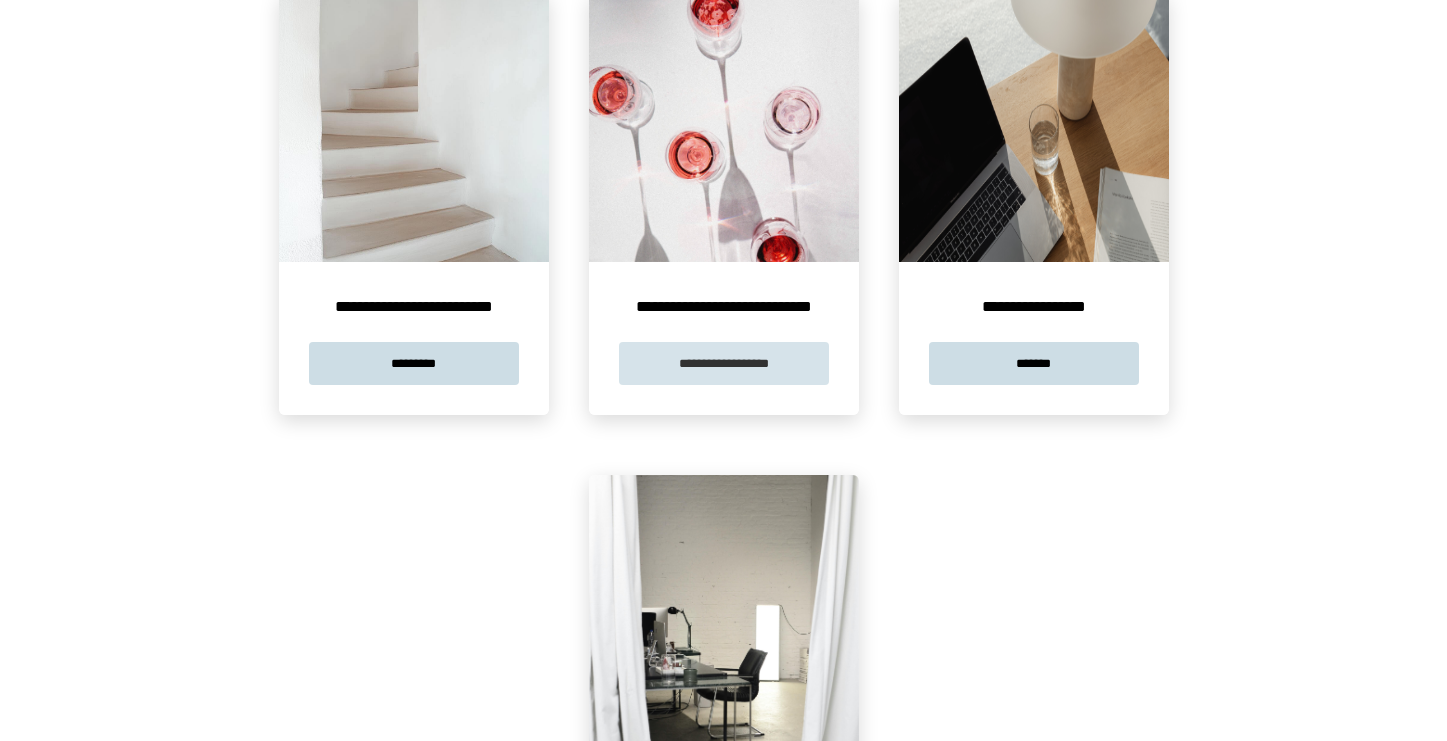 click on "**********" at bounding box center (724, 363) 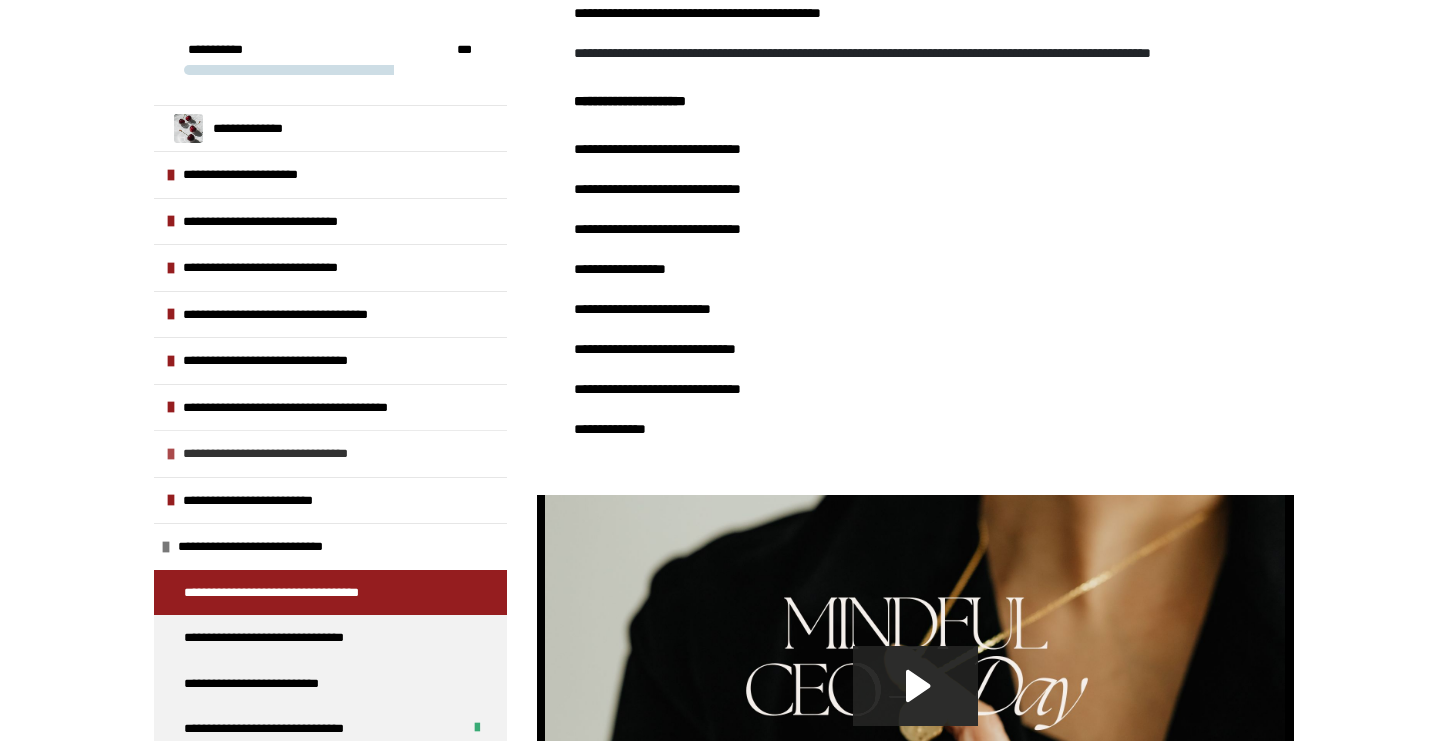 scroll, scrollTop: 1067, scrollLeft: 0, axis: vertical 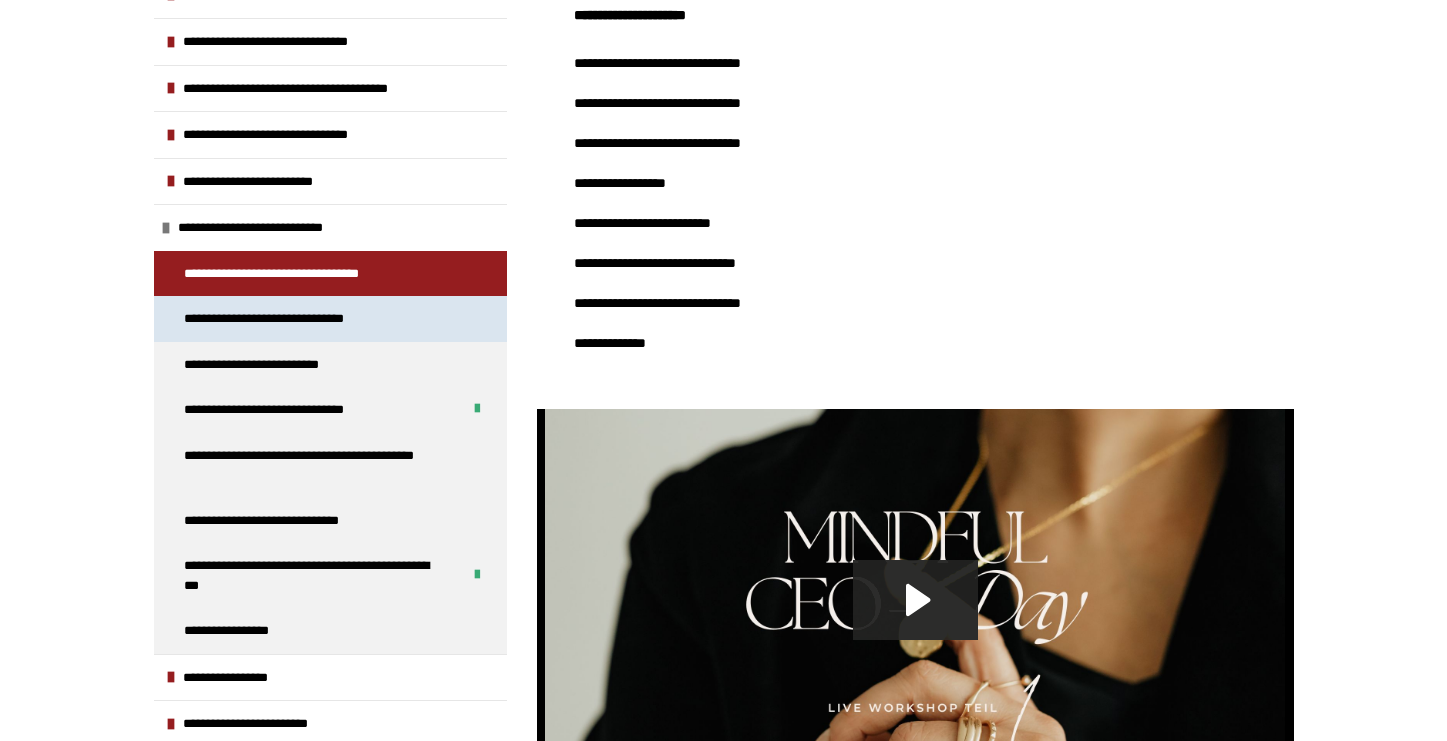 click on "**********" at bounding box center (289, 319) 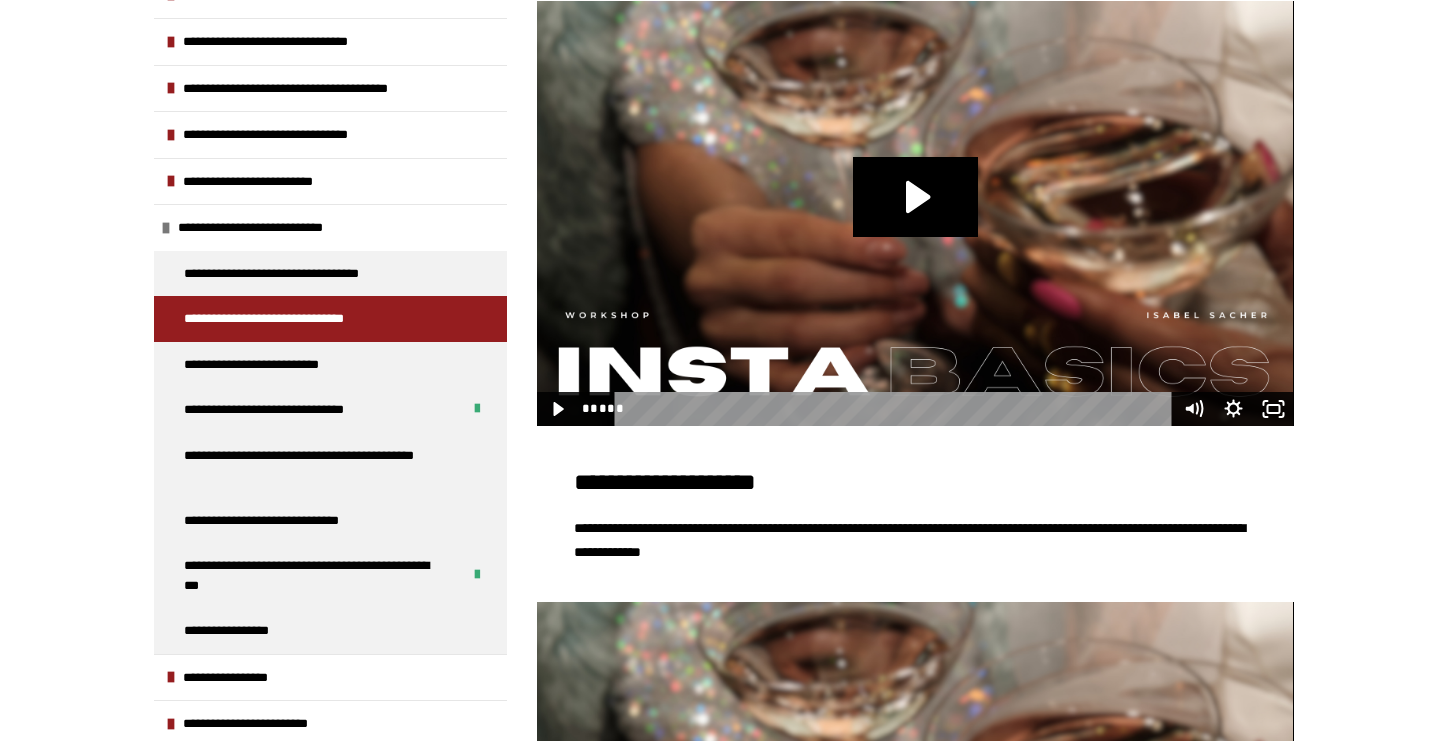 scroll, scrollTop: 163, scrollLeft: 0, axis: vertical 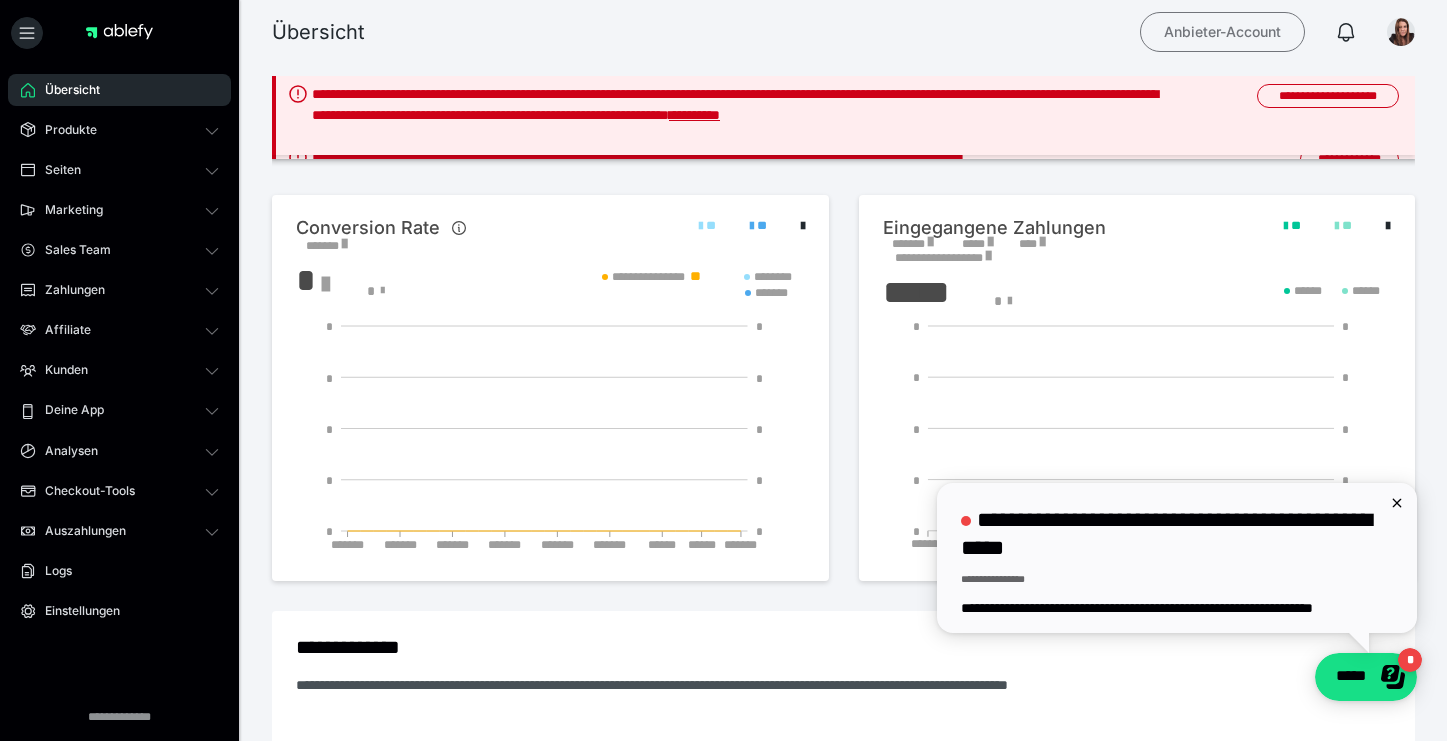 click on "Anbieter-Account" at bounding box center (1222, 32) 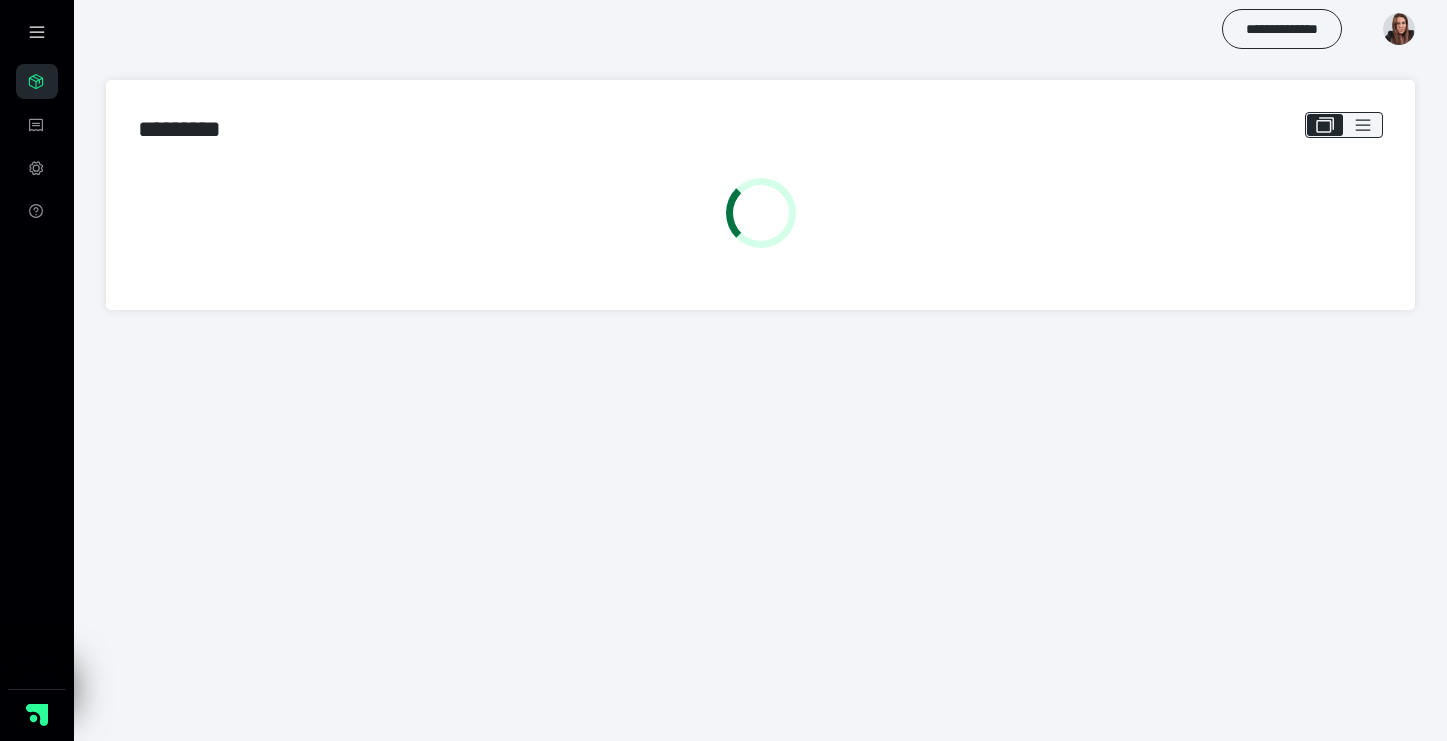 scroll, scrollTop: 0, scrollLeft: 0, axis: both 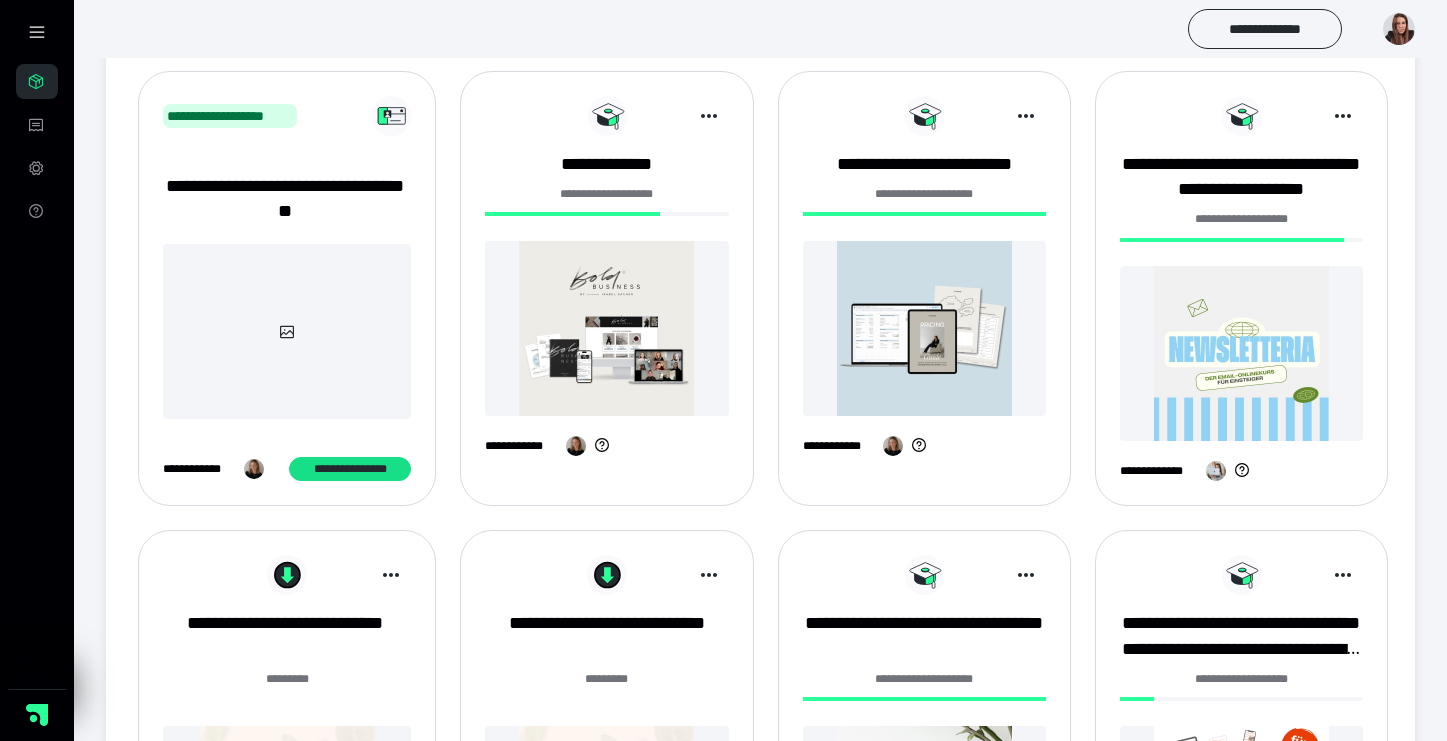 click at bounding box center (606, 328) 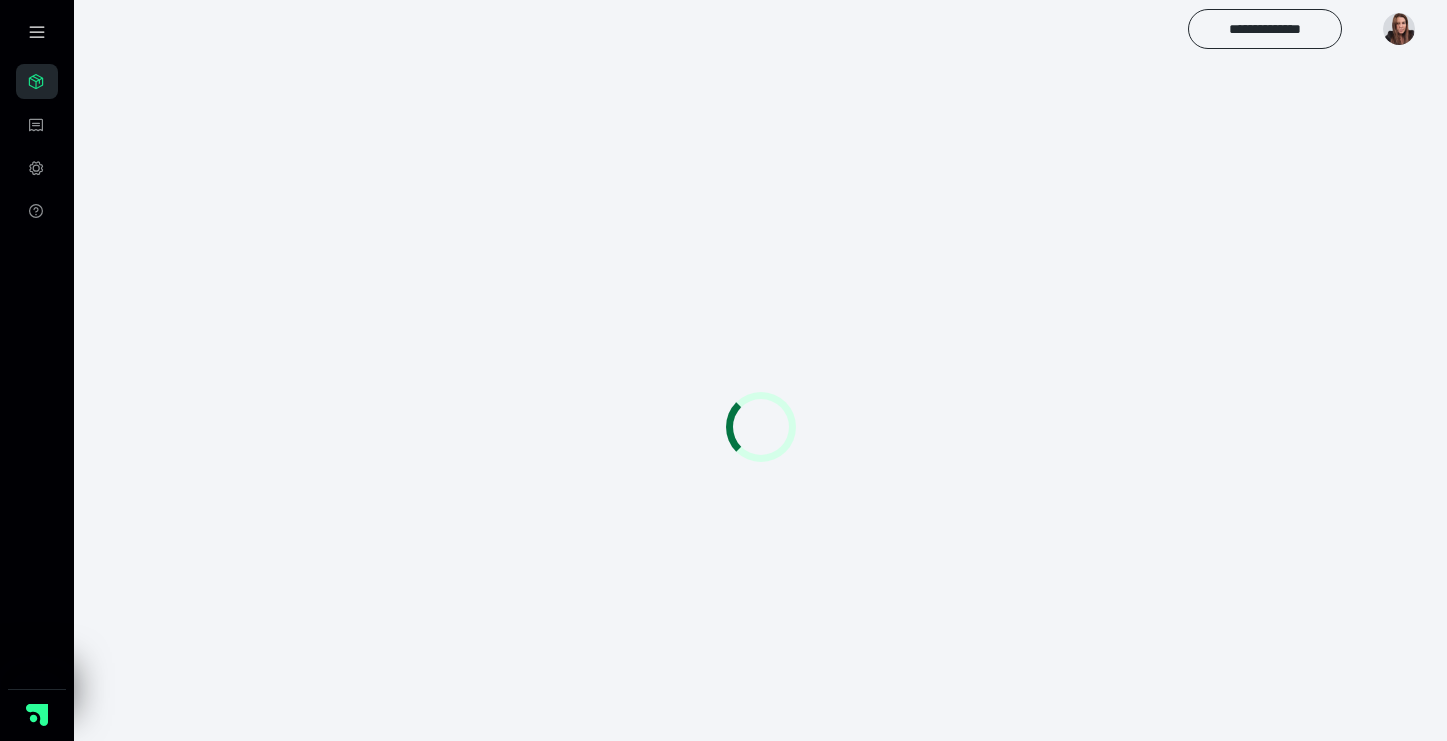 scroll, scrollTop: 0, scrollLeft: 0, axis: both 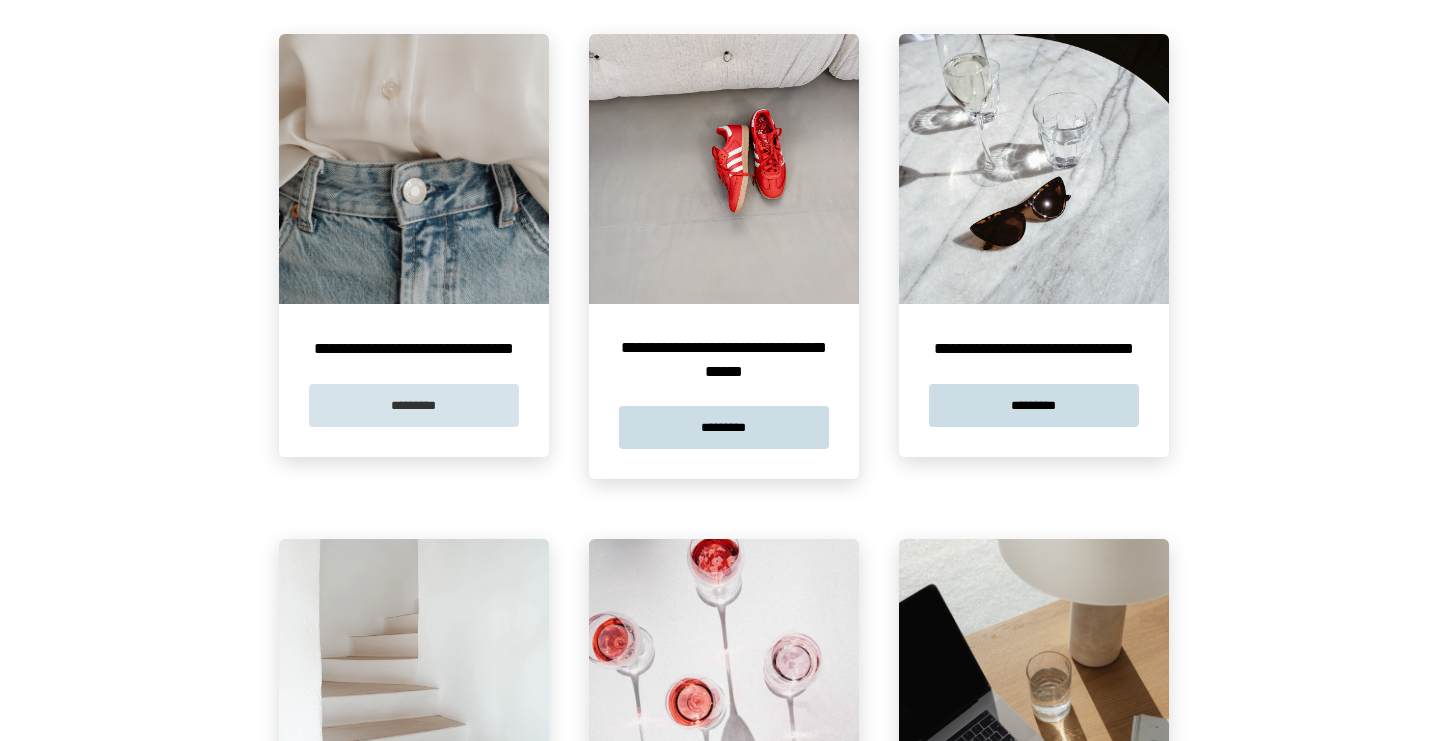 click on "*********" at bounding box center (414, 405) 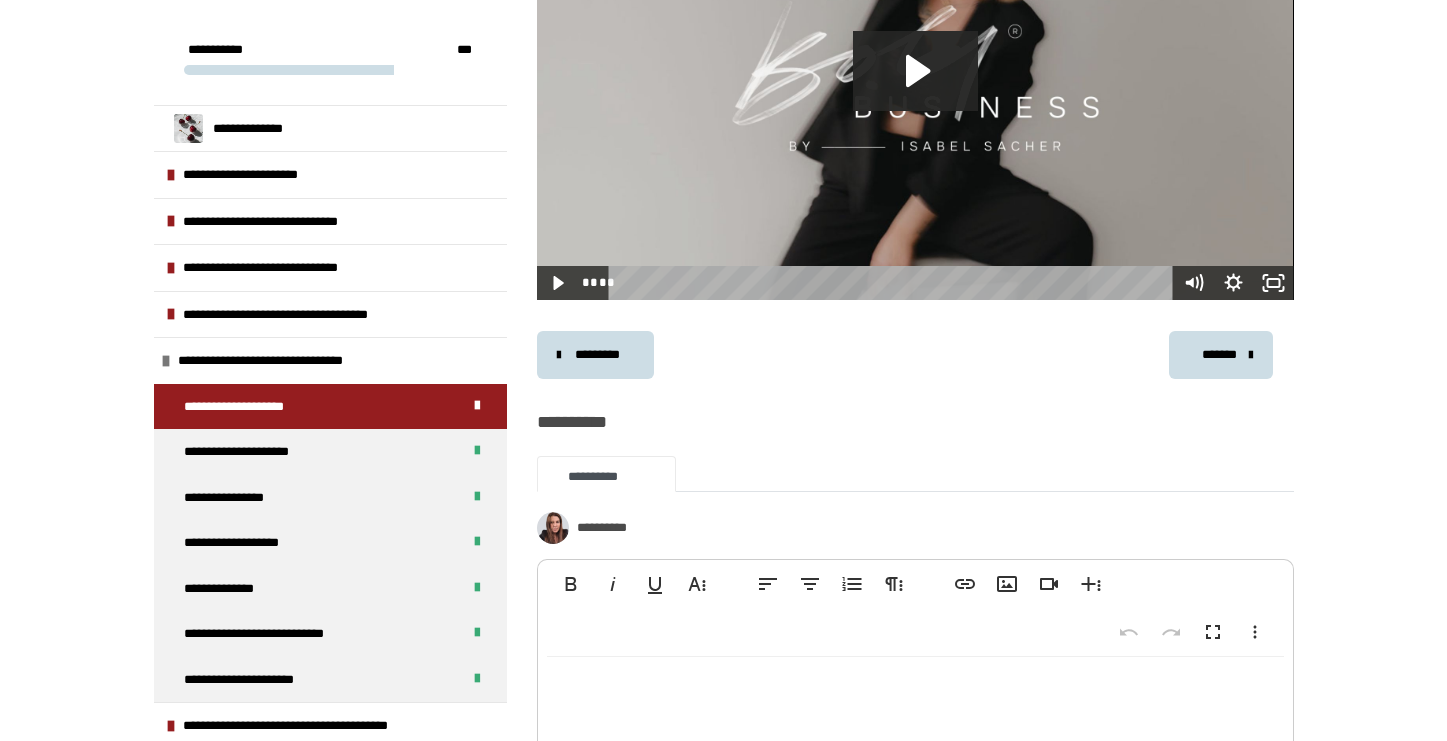 scroll, scrollTop: 758, scrollLeft: 0, axis: vertical 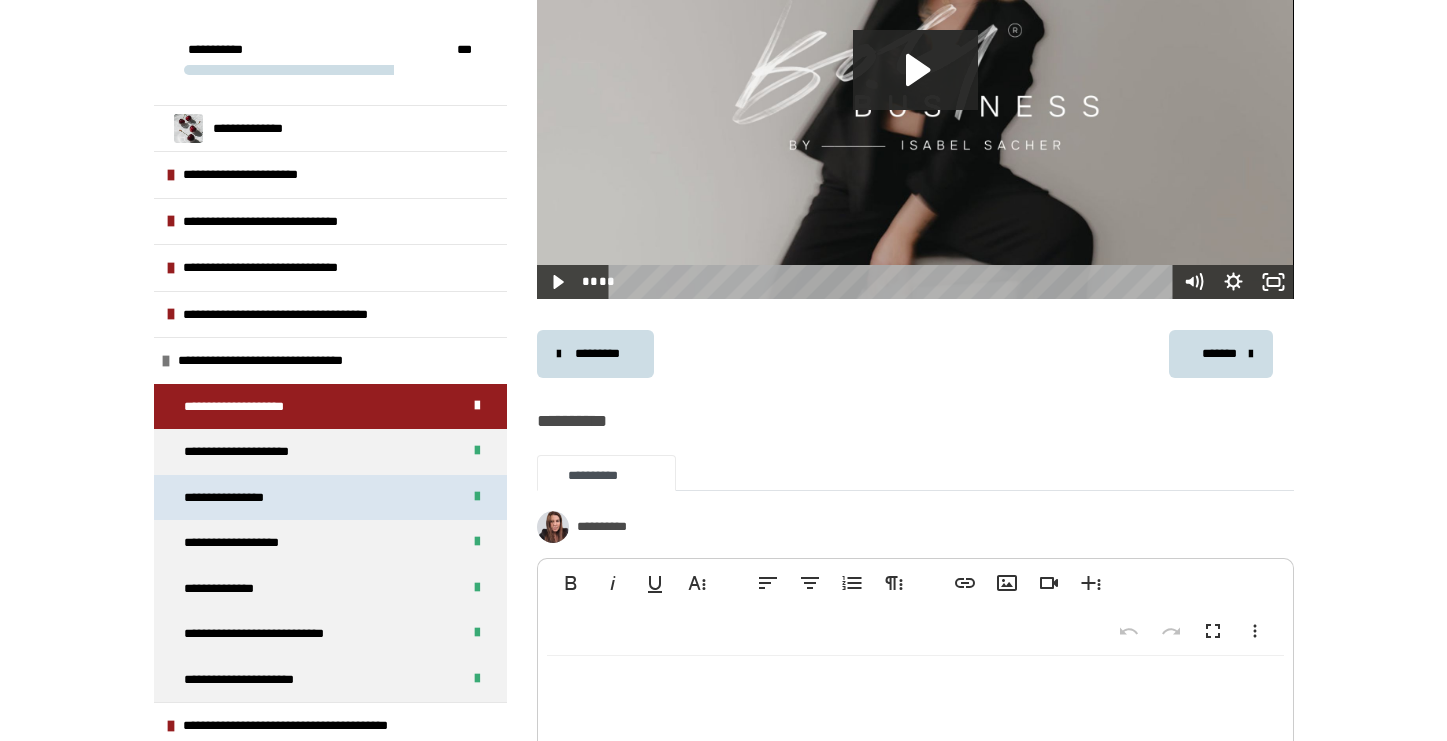 click on "**********" at bounding box center [238, 498] 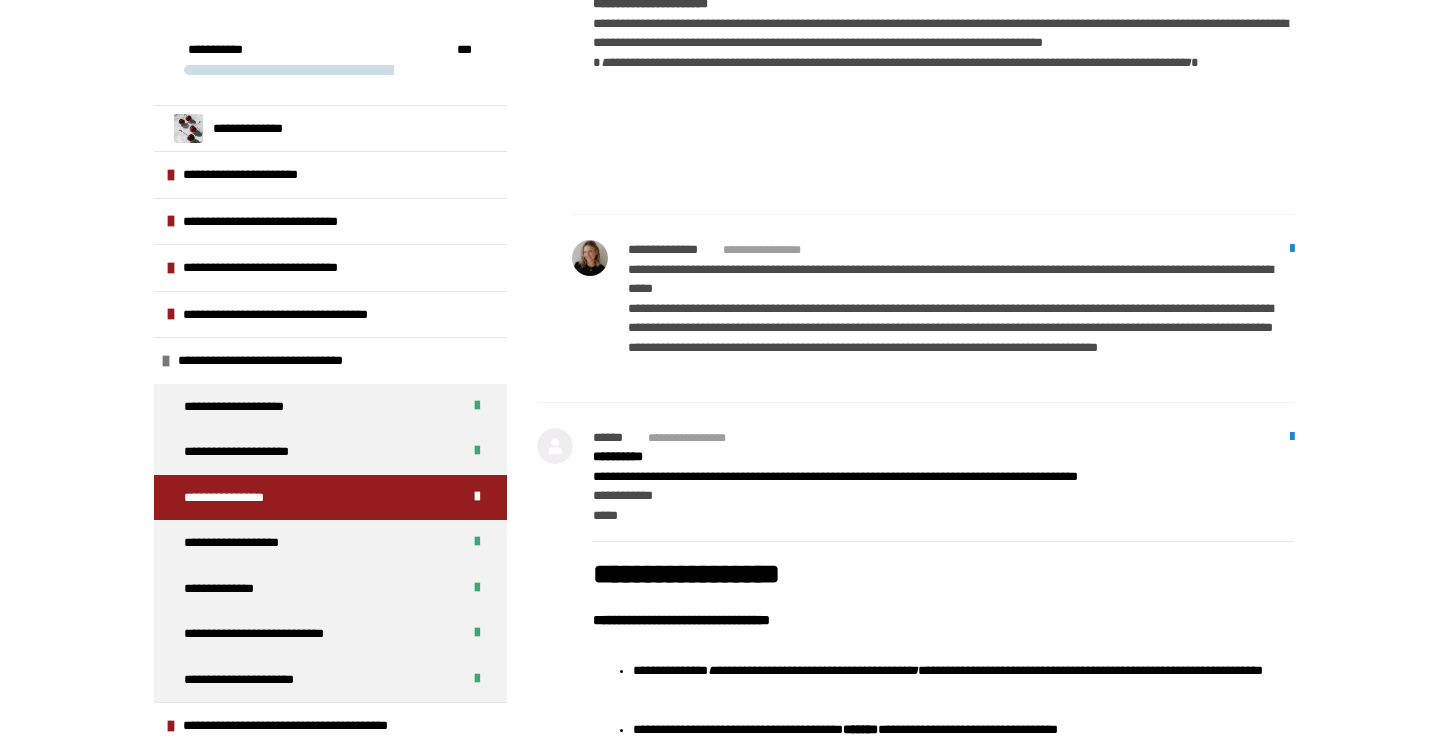 scroll, scrollTop: 36944, scrollLeft: 0, axis: vertical 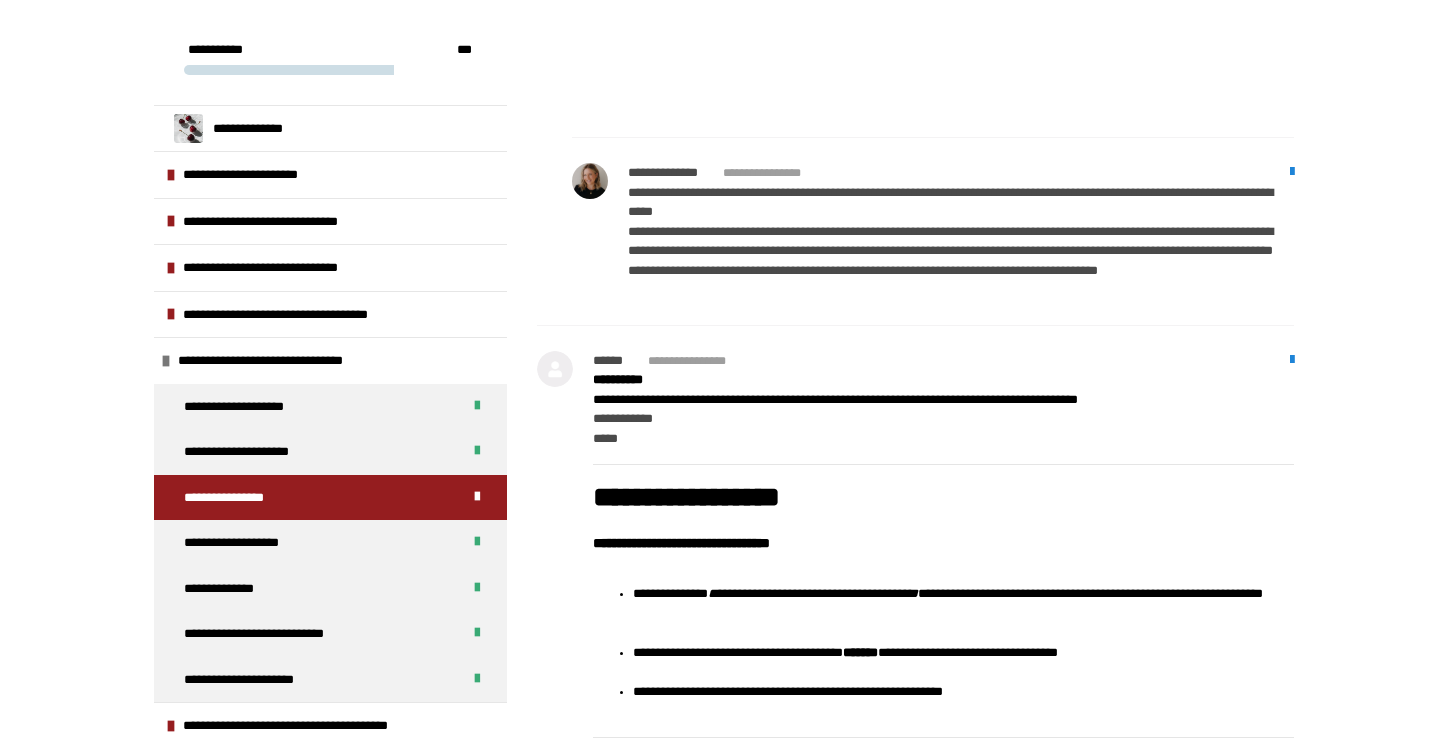 drag, startPoint x: 594, startPoint y: 62, endPoint x: 1010, endPoint y: 666, distance: 733.3976 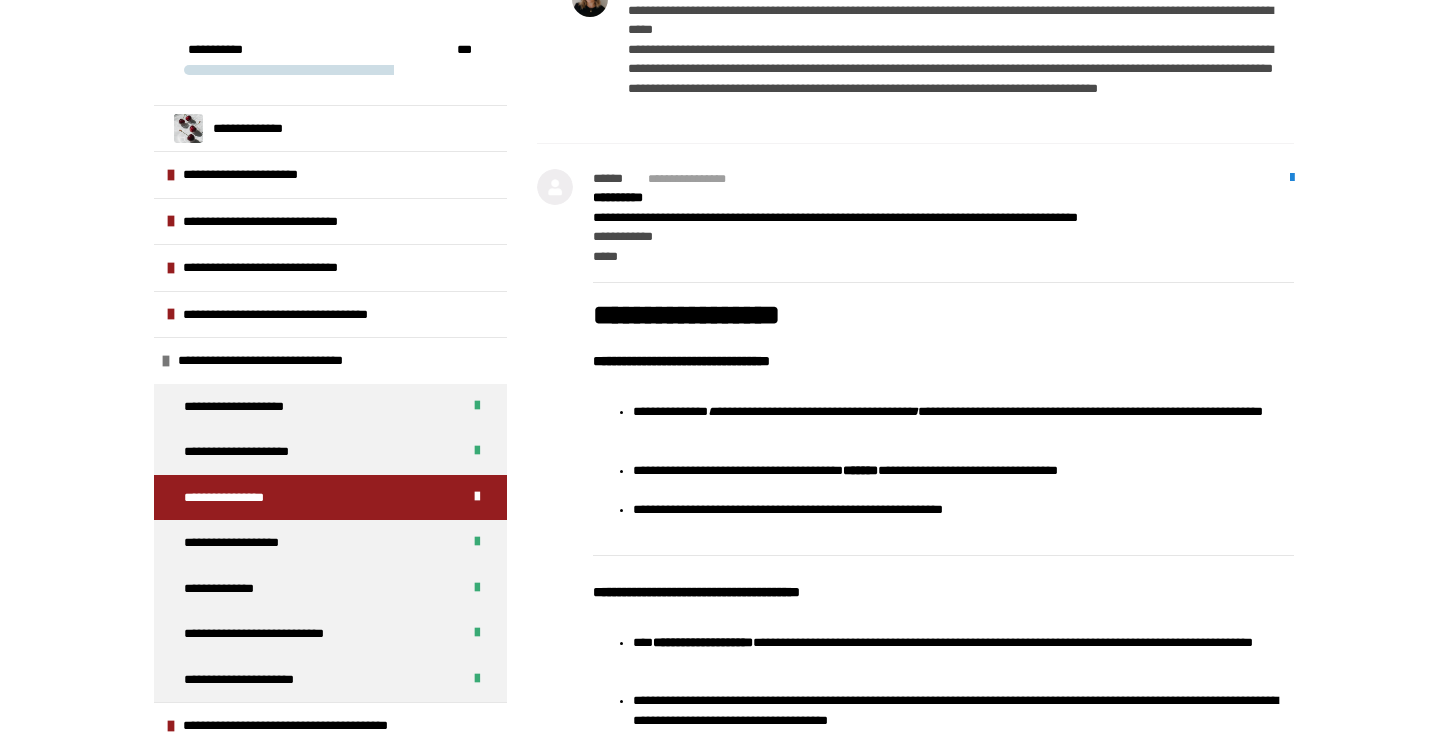 scroll, scrollTop: 37224, scrollLeft: 0, axis: vertical 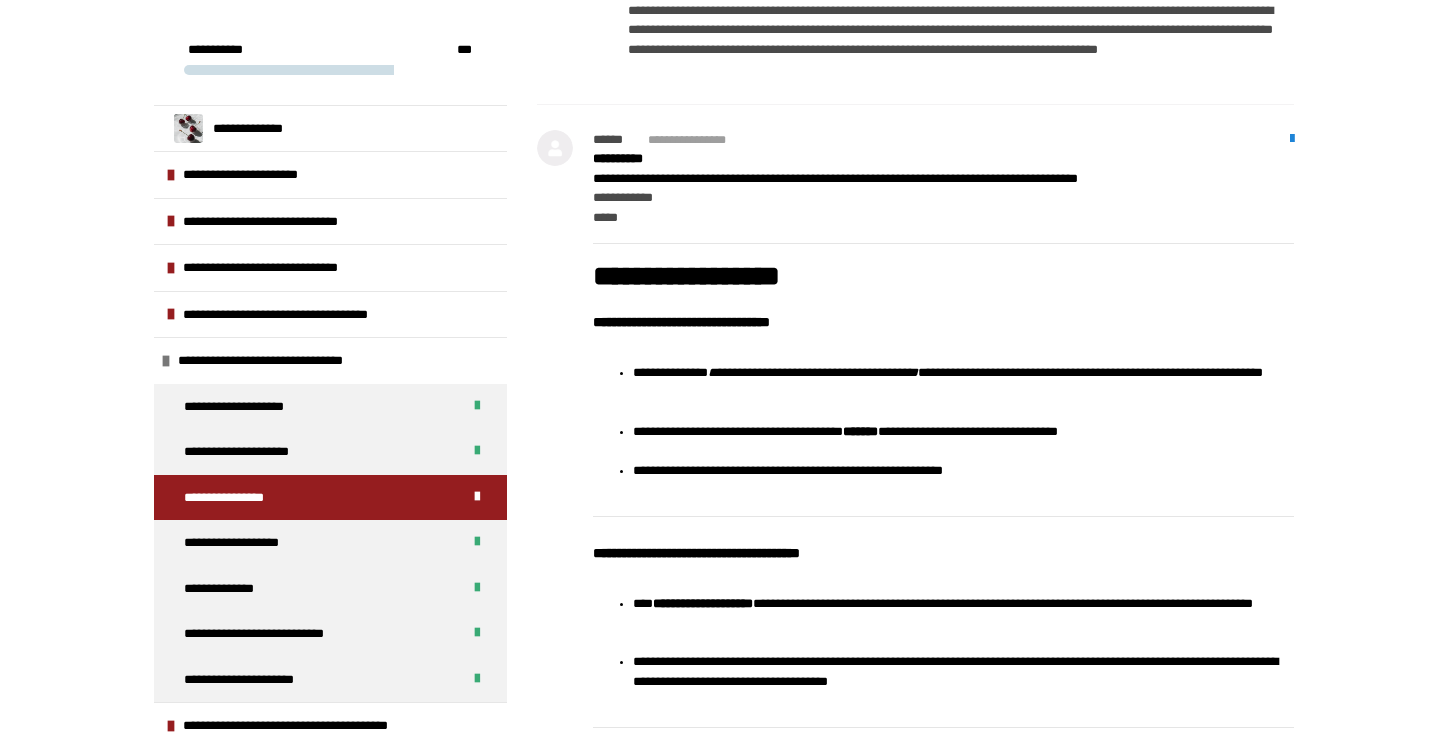 copy on "**********" 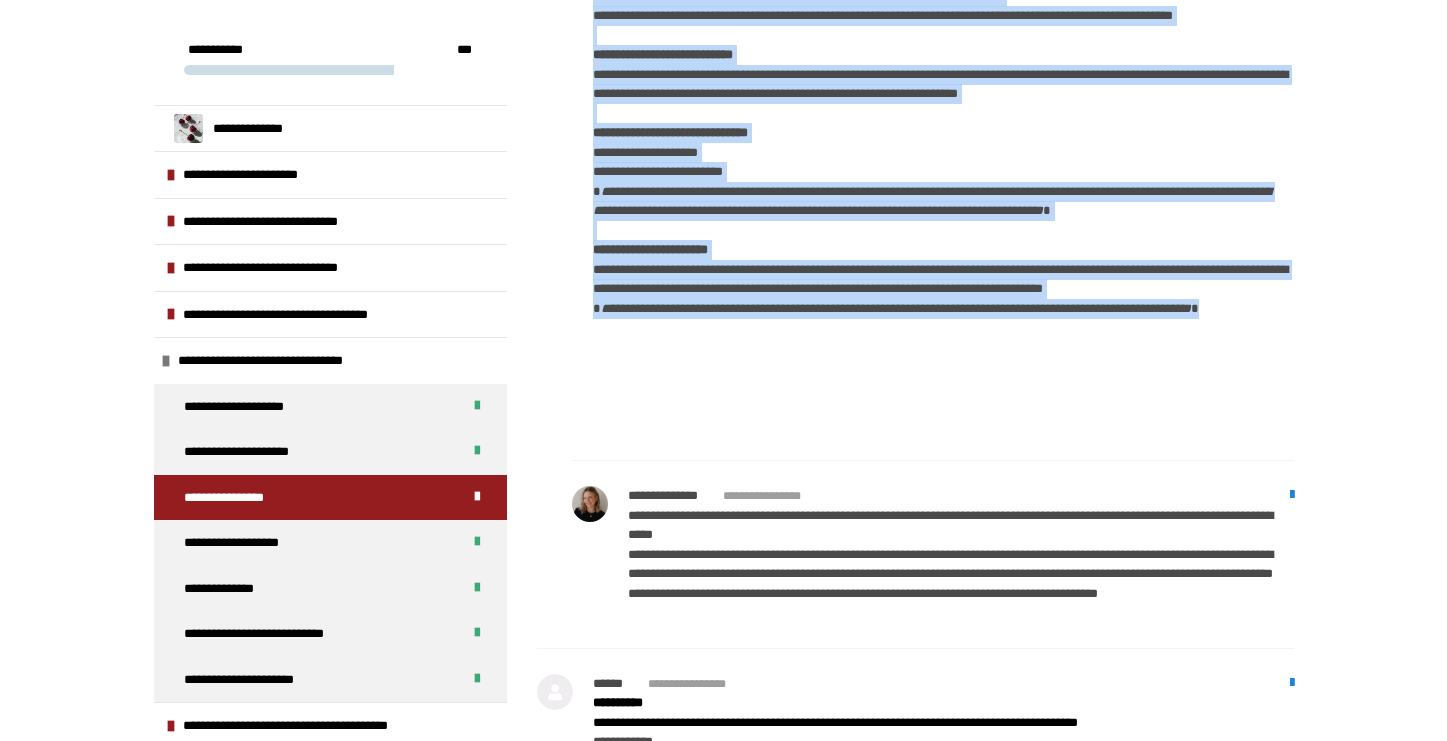 scroll, scrollTop: 36563, scrollLeft: 0, axis: vertical 